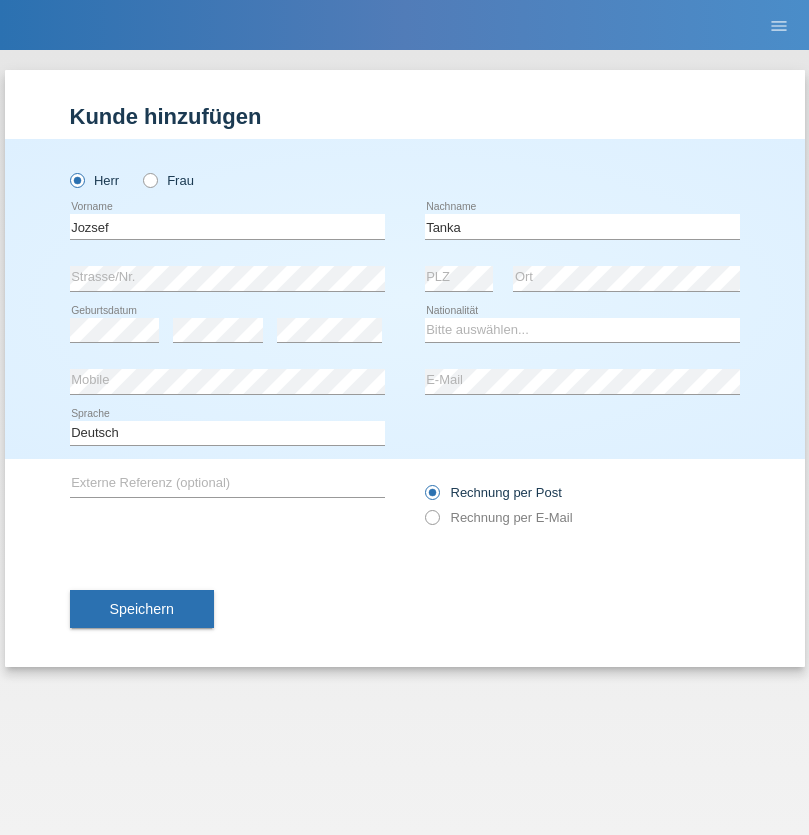 scroll, scrollTop: 0, scrollLeft: 0, axis: both 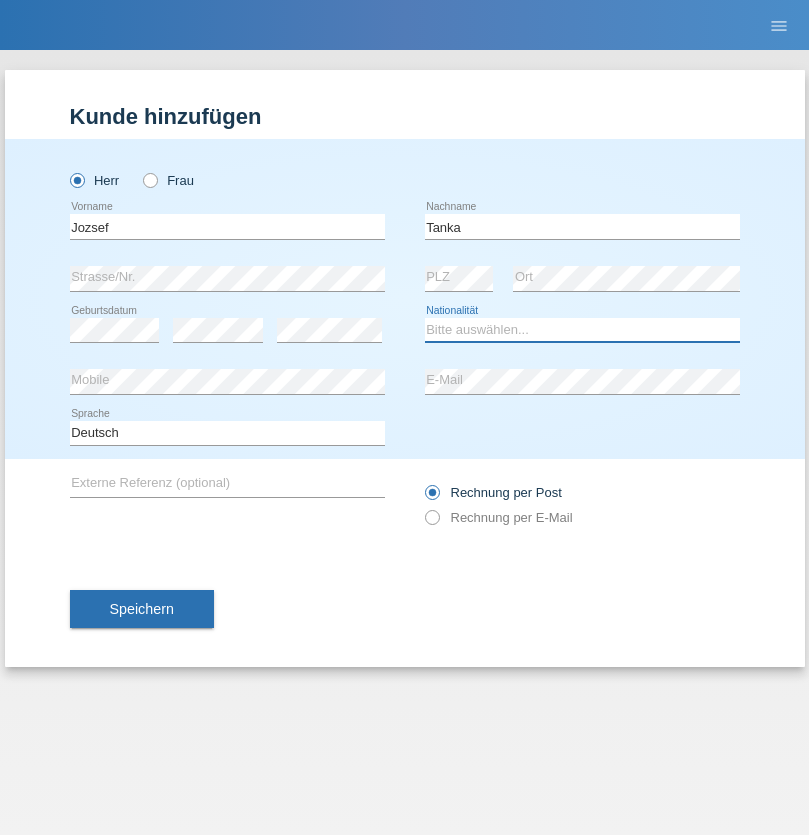select on "HU" 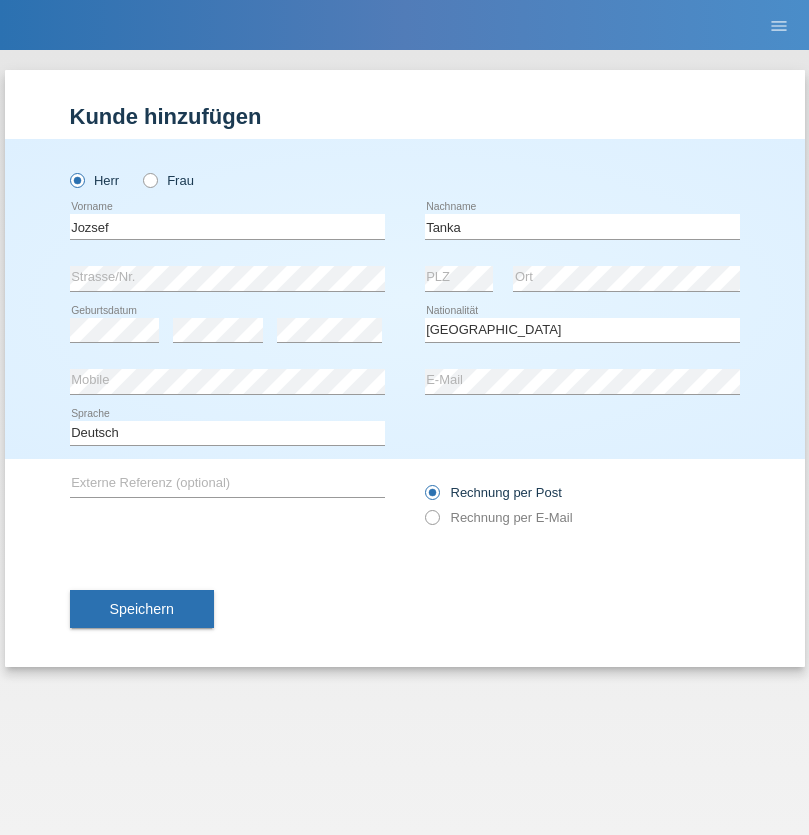 select on "C" 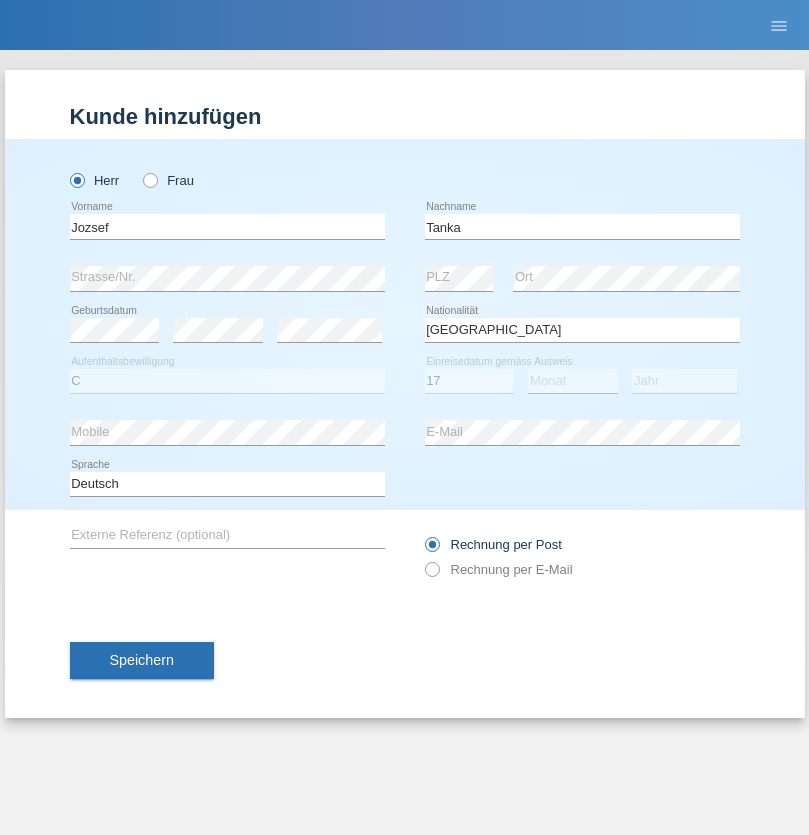 select on "03" 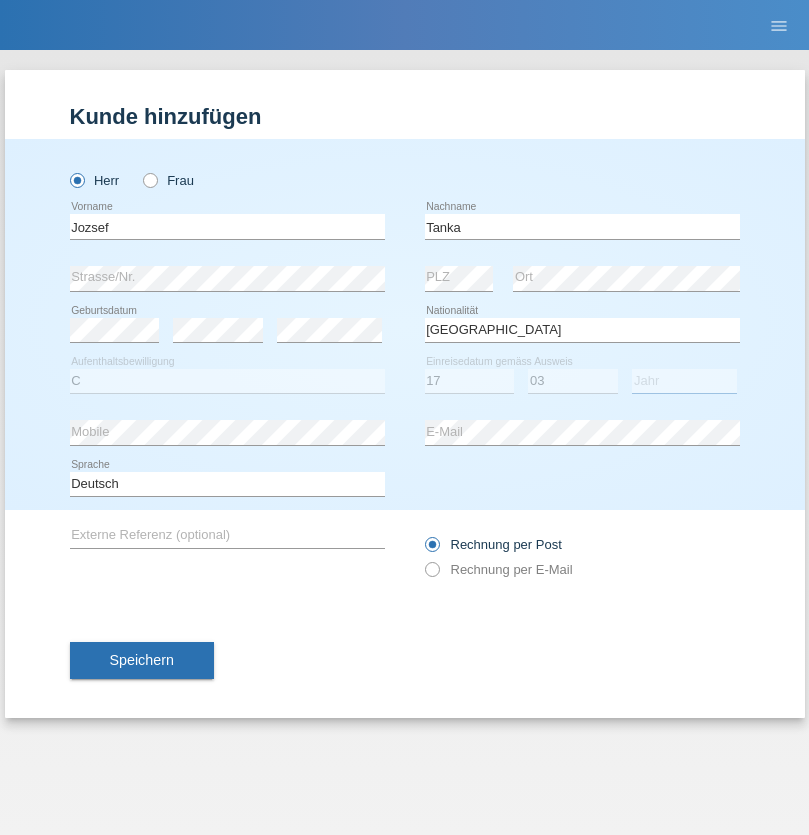 select on "2010" 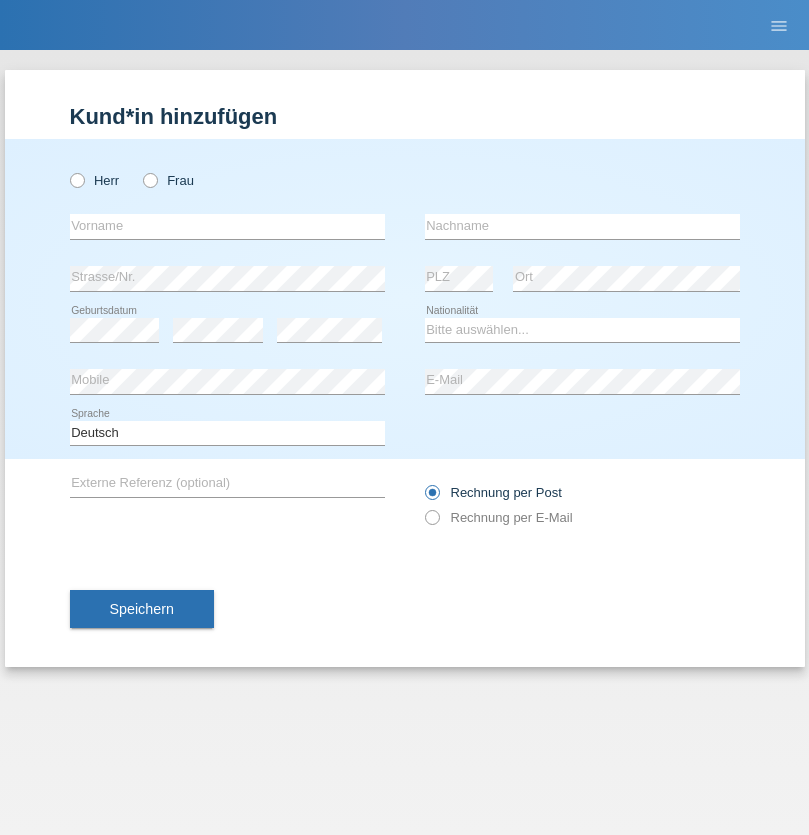 scroll, scrollTop: 0, scrollLeft: 0, axis: both 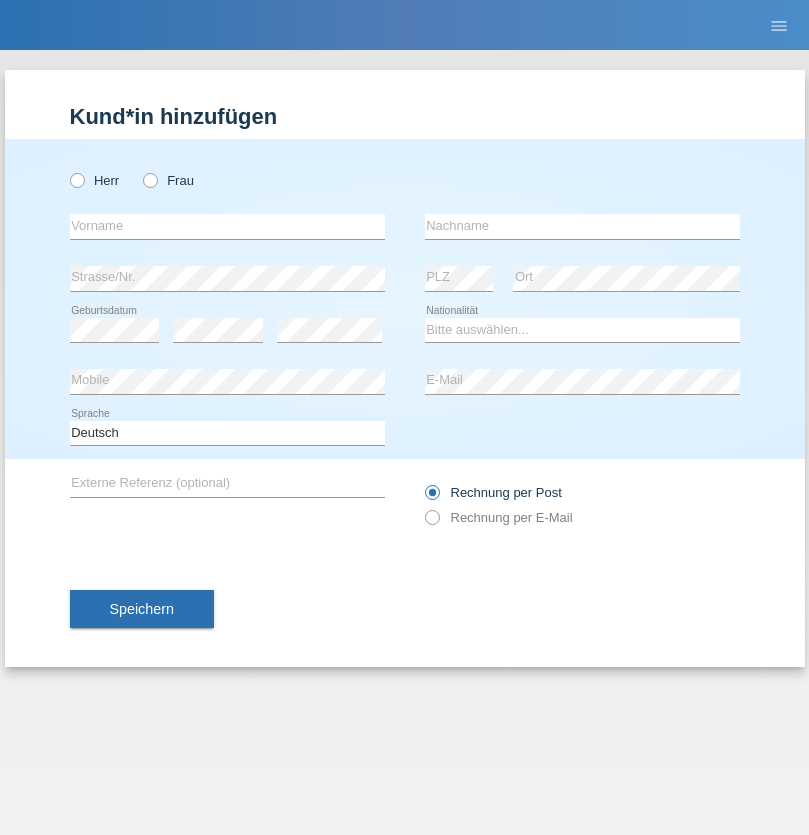 radio on "true" 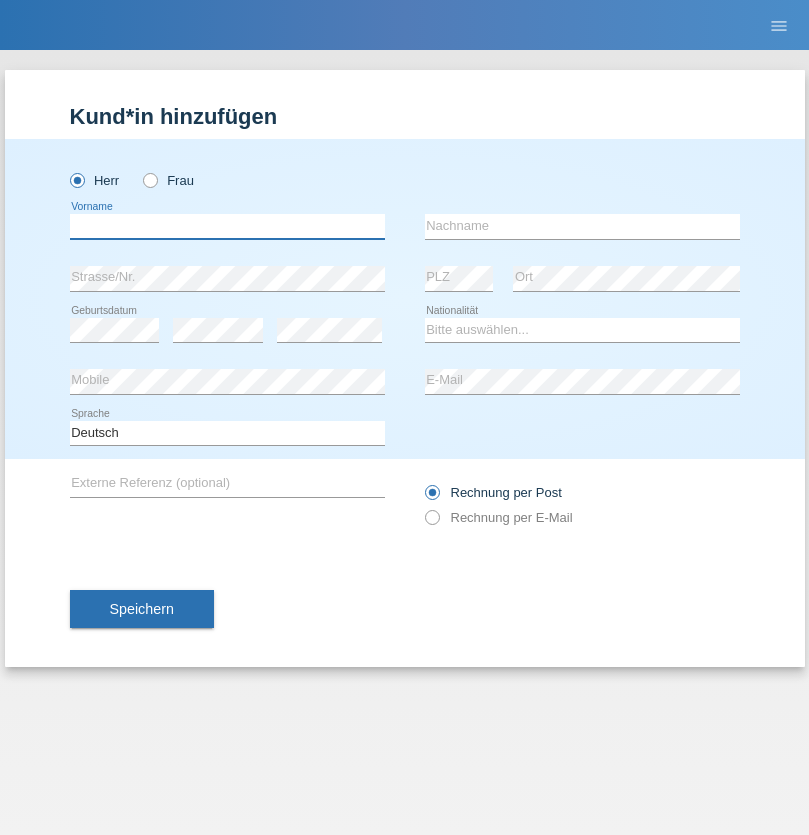 click at bounding box center [227, 226] 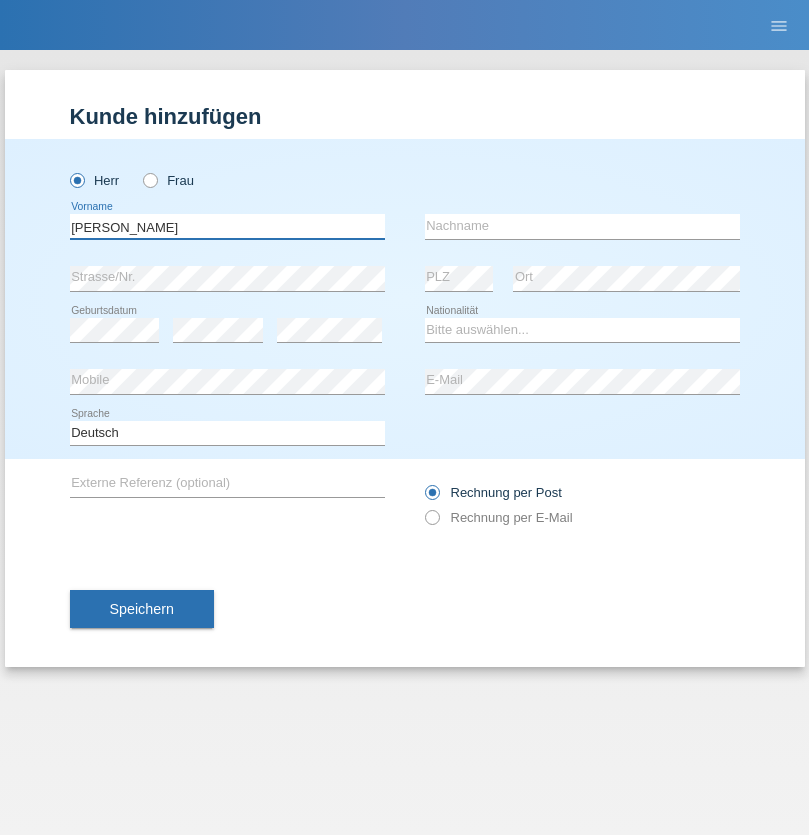 type on "[PERSON_NAME]" 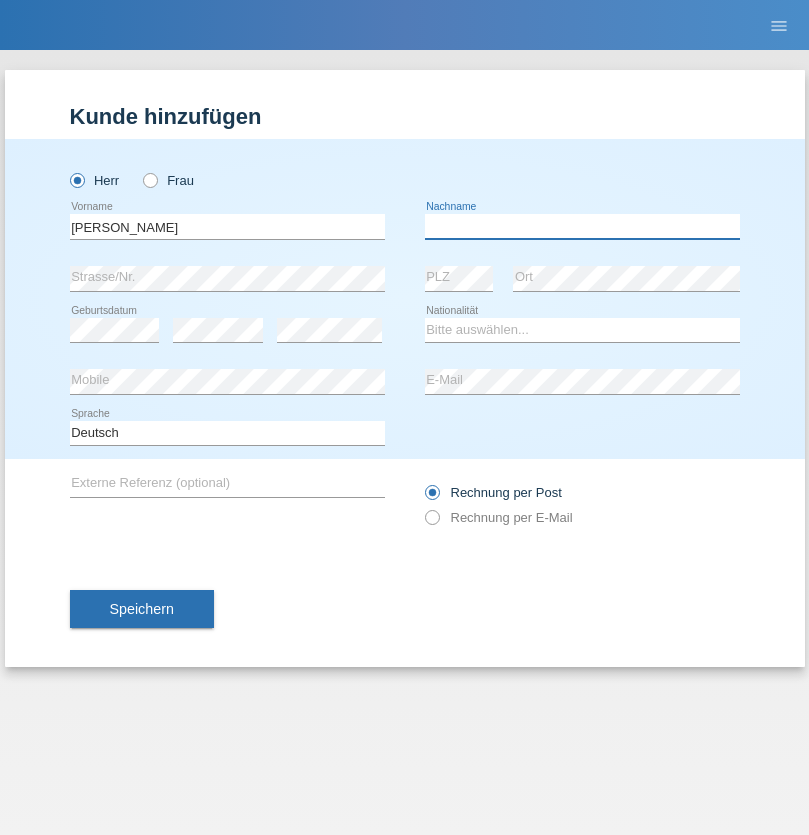 click at bounding box center [582, 226] 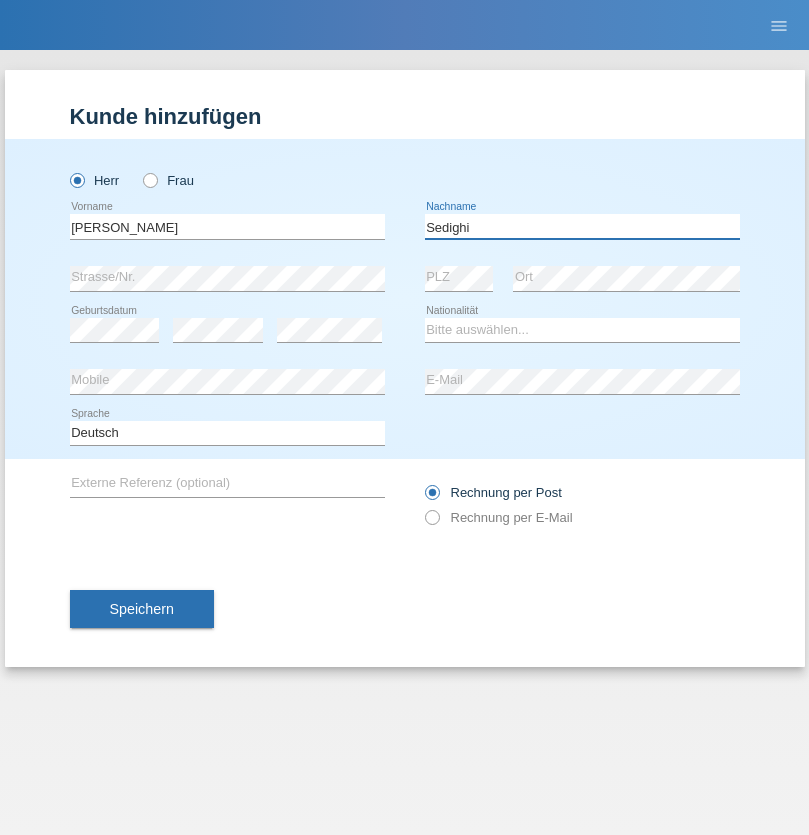 type on "Sedighi" 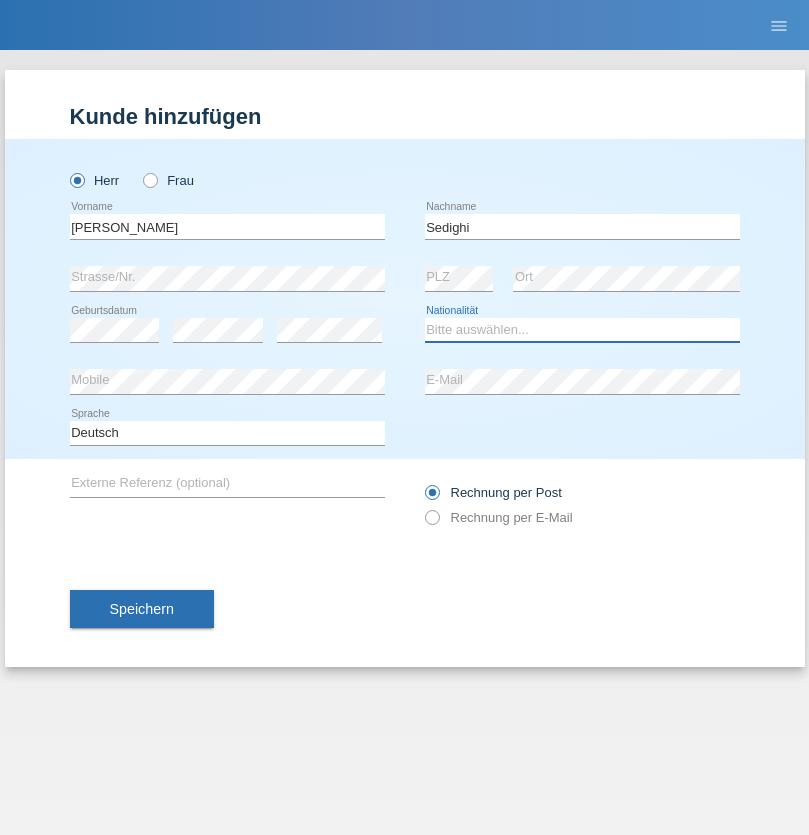 select on "AF" 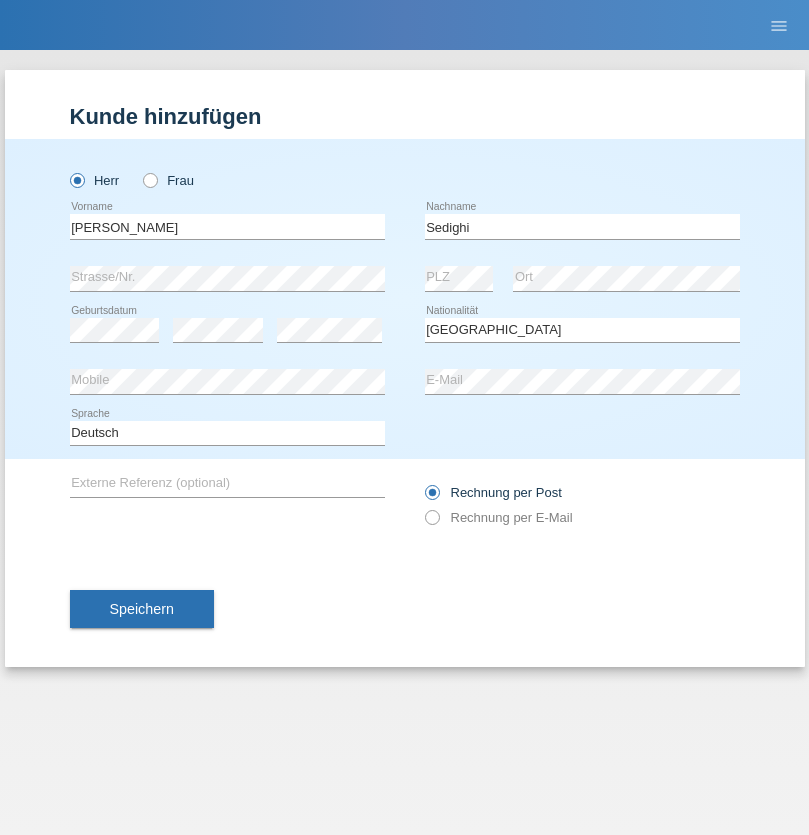 select on "C" 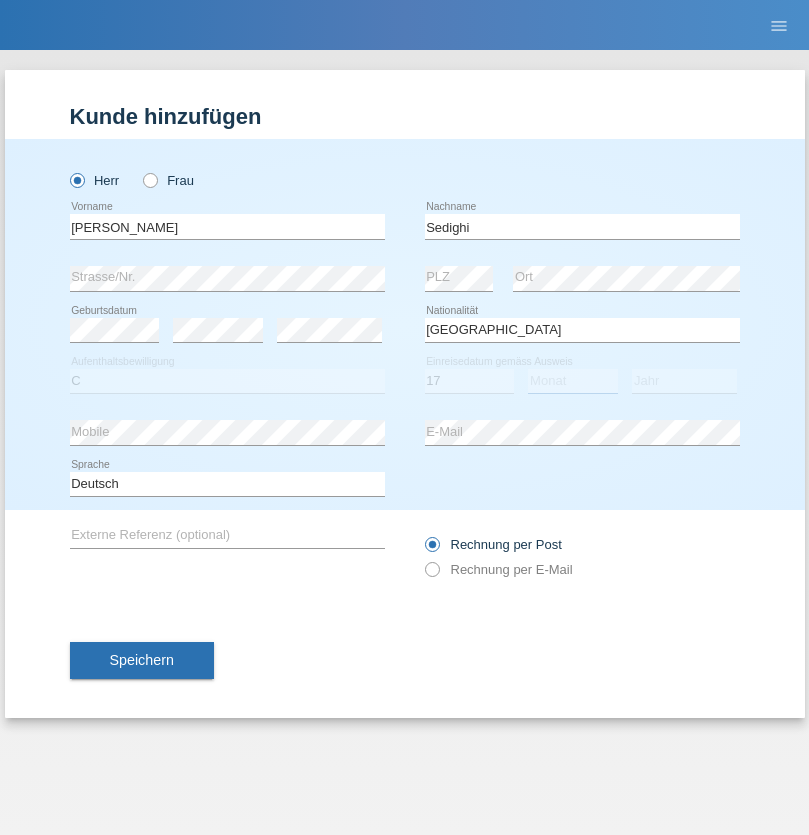 select on "10" 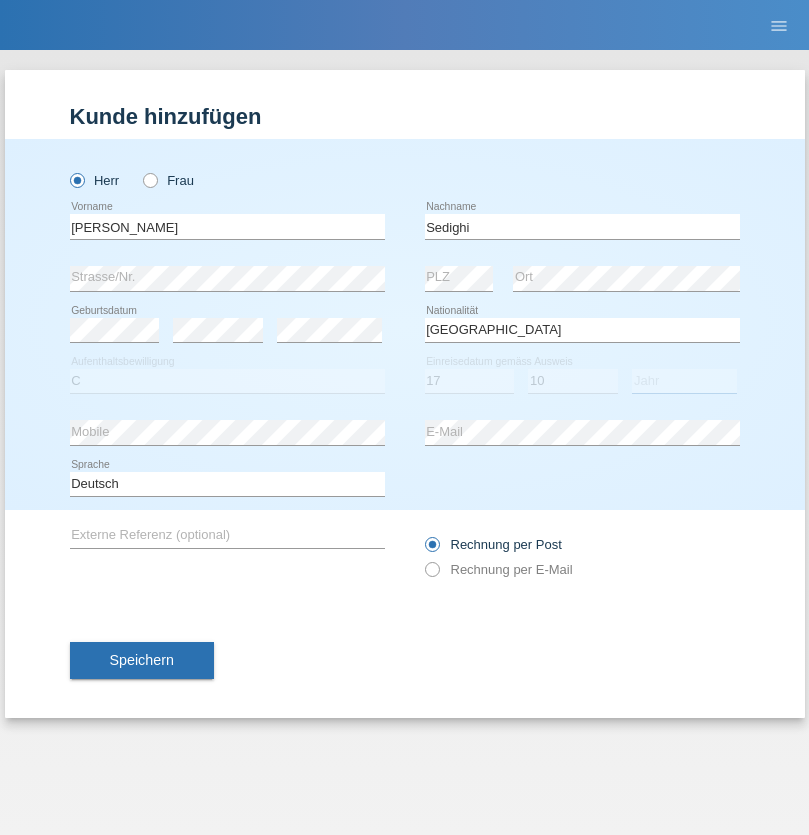 select on "2015" 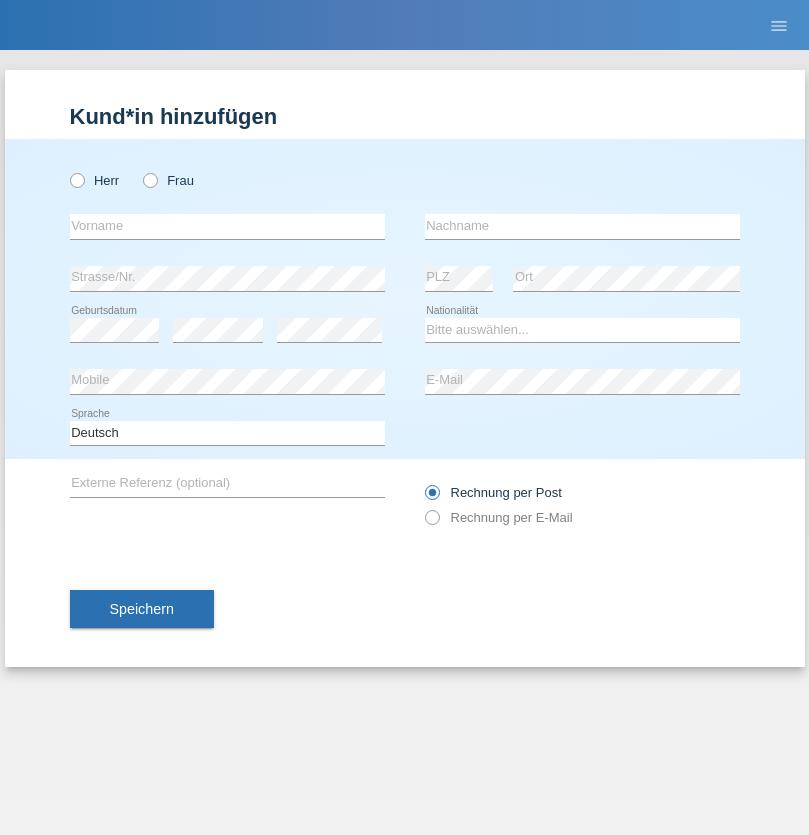 scroll, scrollTop: 0, scrollLeft: 0, axis: both 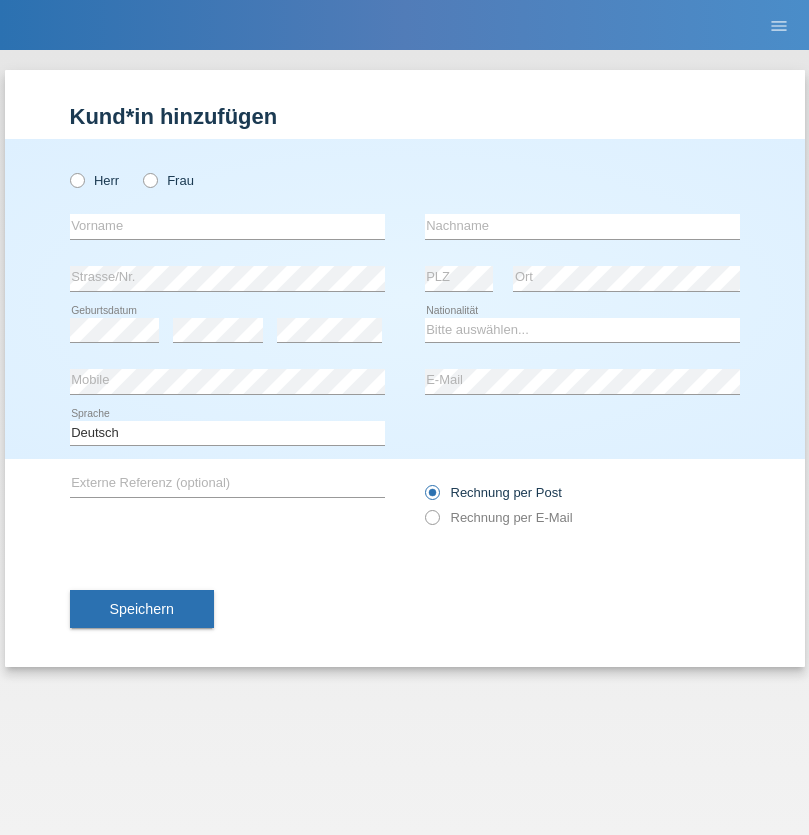 radio on "true" 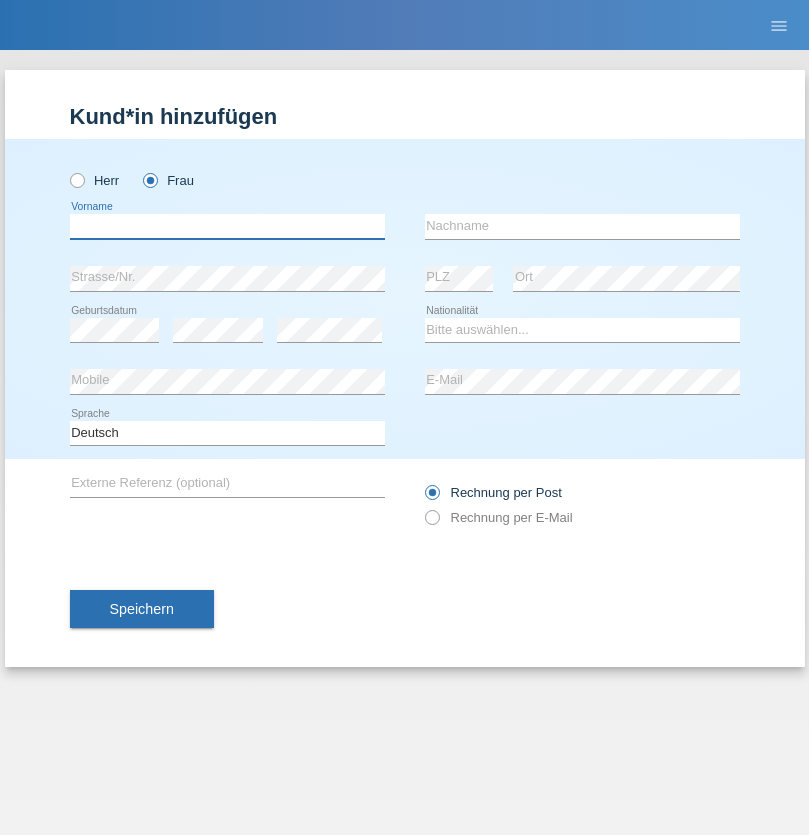 click at bounding box center [227, 226] 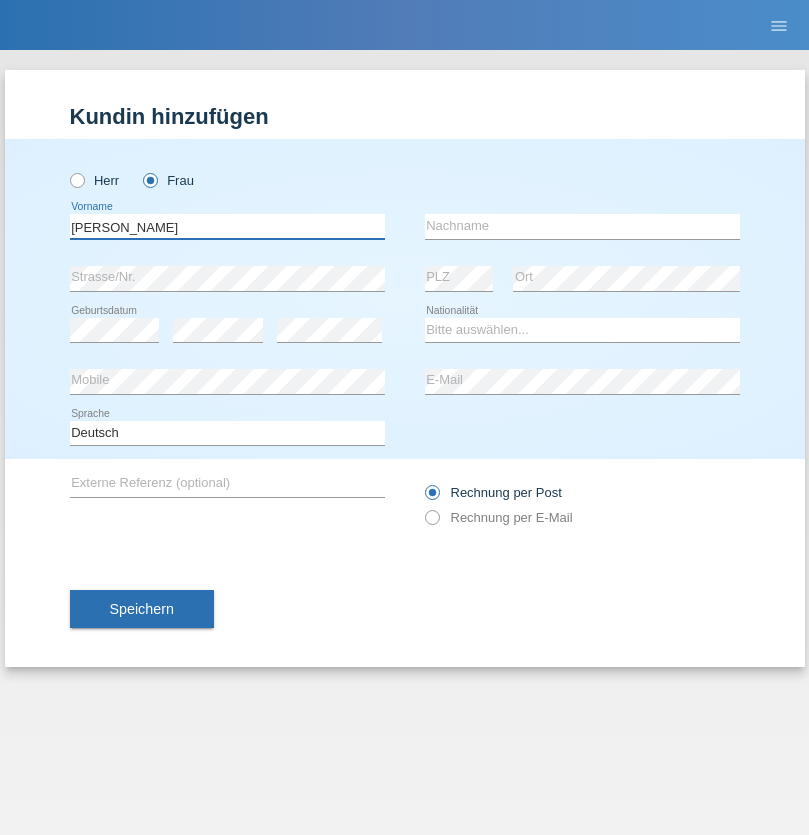 type on "Nelly" 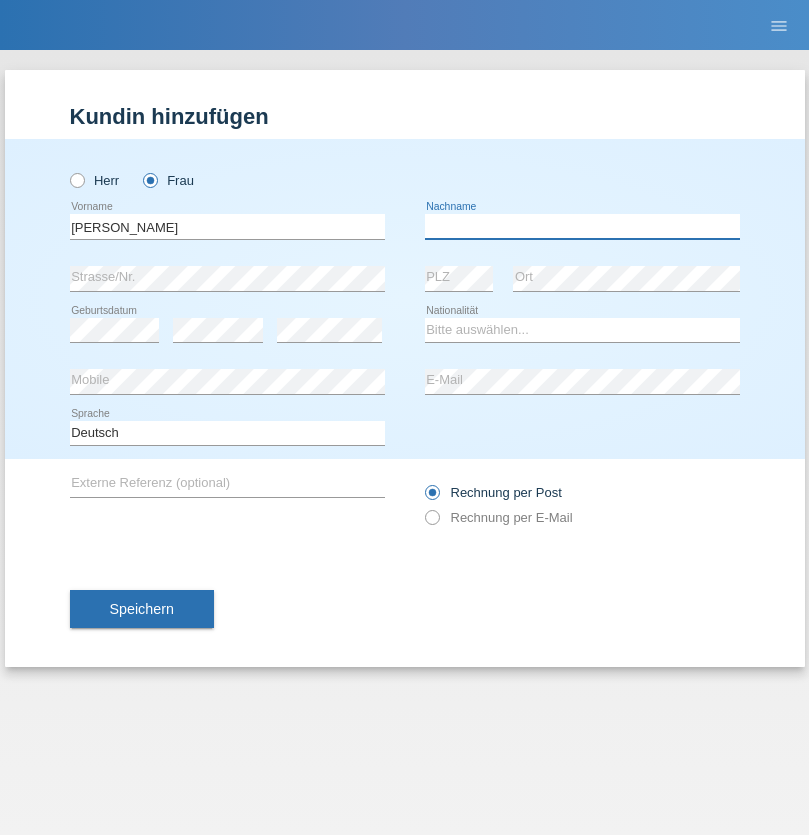click at bounding box center (582, 226) 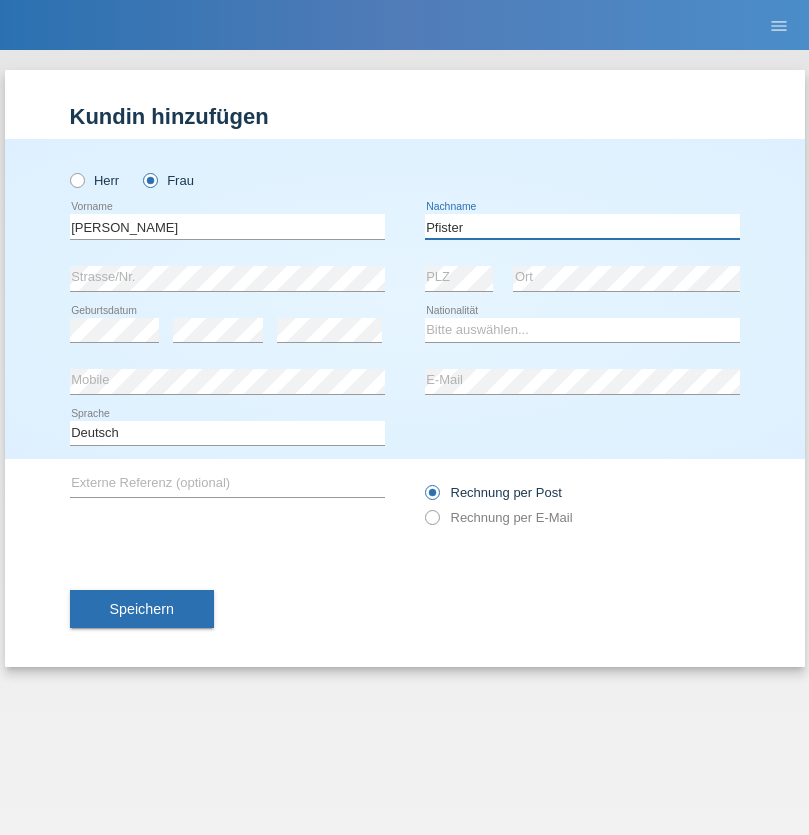 type on "Pfister" 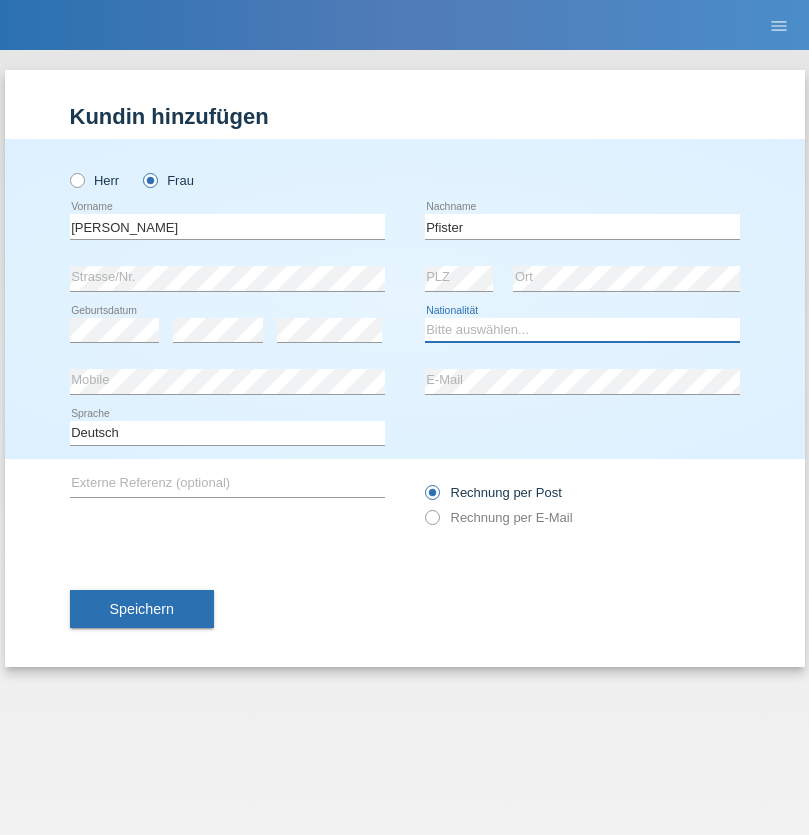 select on "FR" 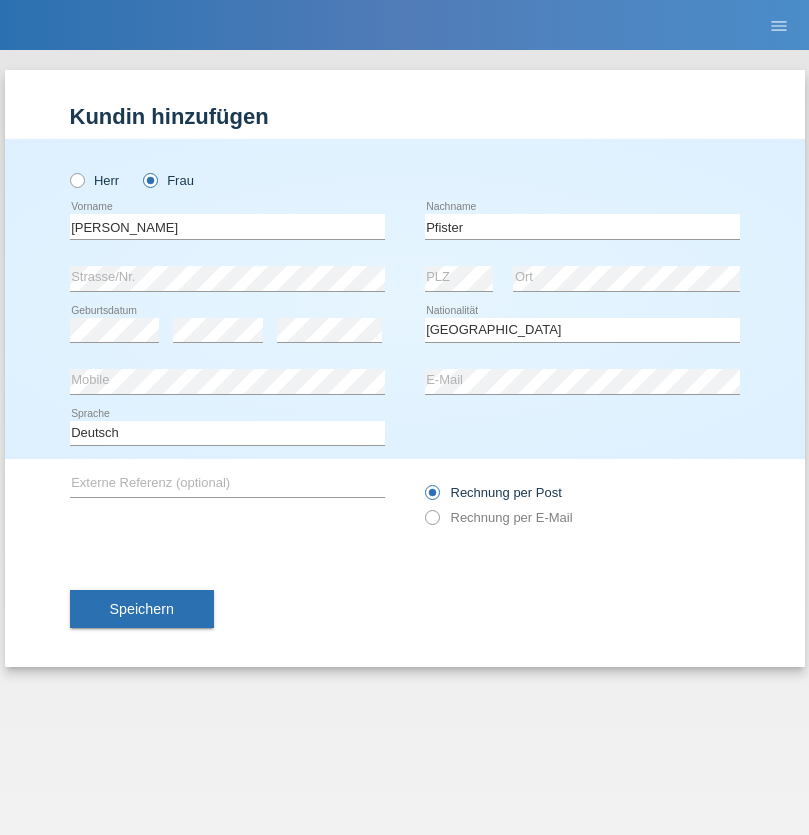 select on "C" 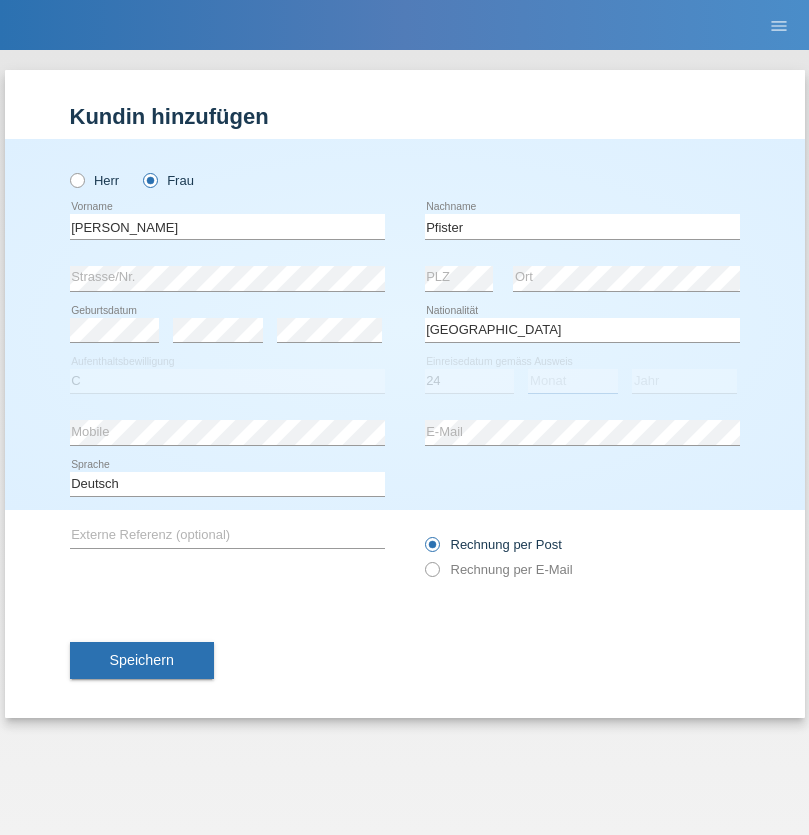 select on "08" 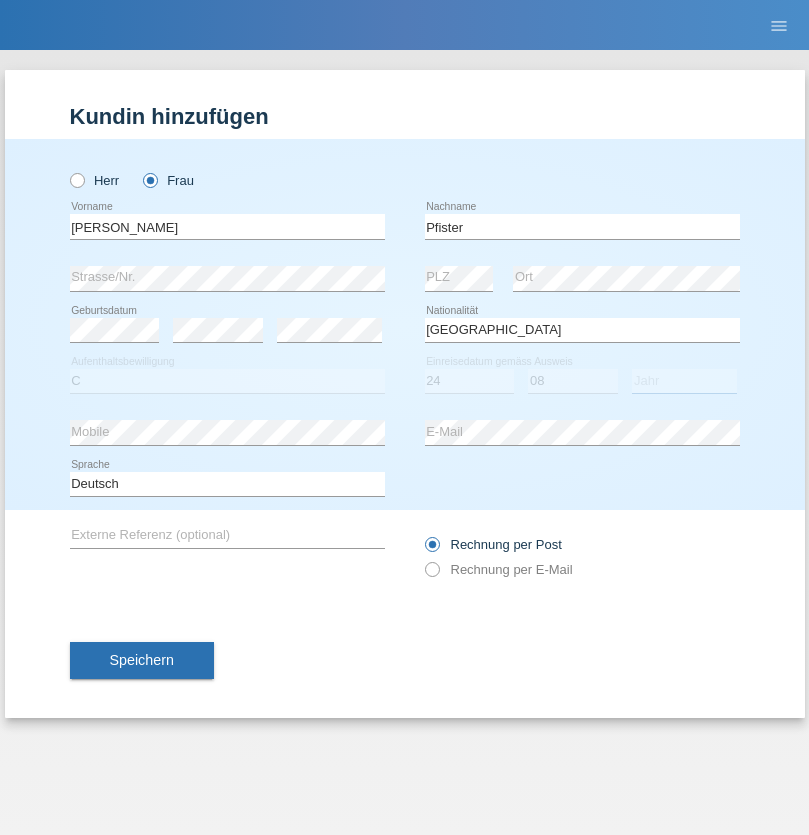 select on "2009" 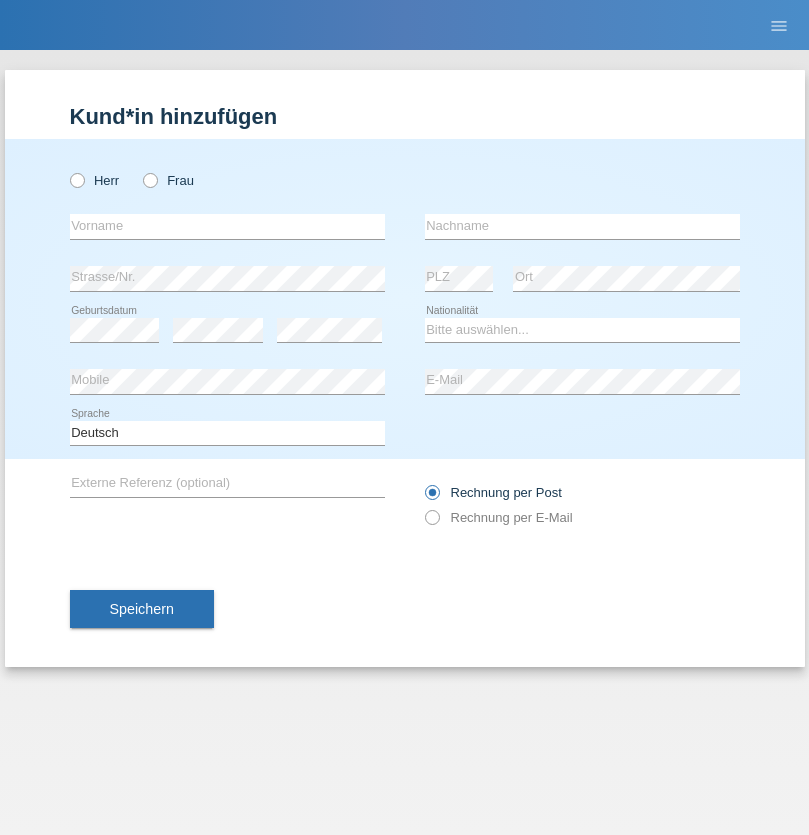 scroll, scrollTop: 0, scrollLeft: 0, axis: both 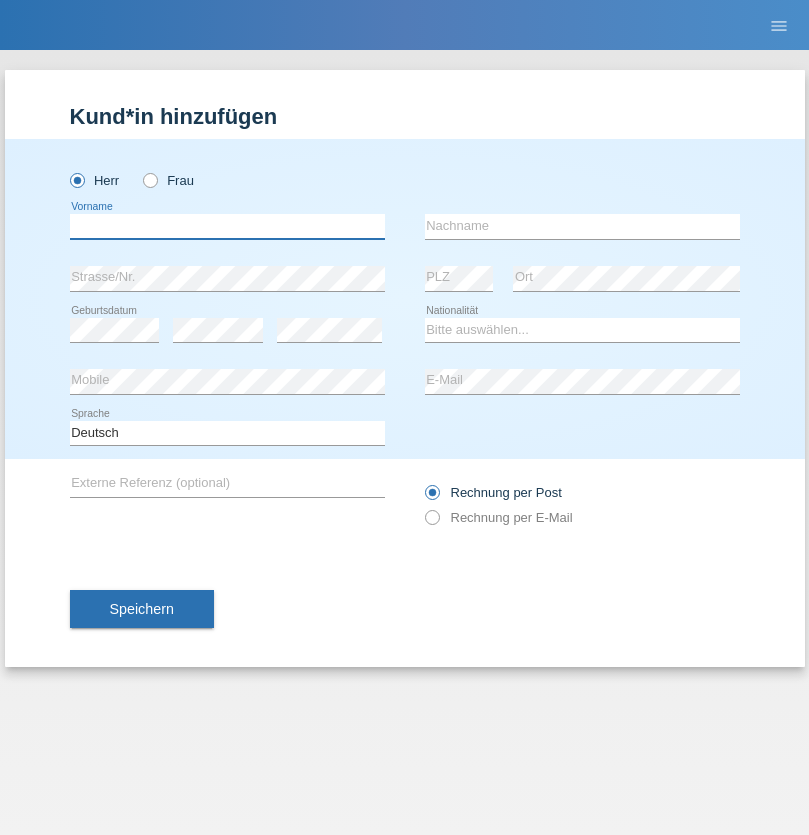 click at bounding box center [227, 226] 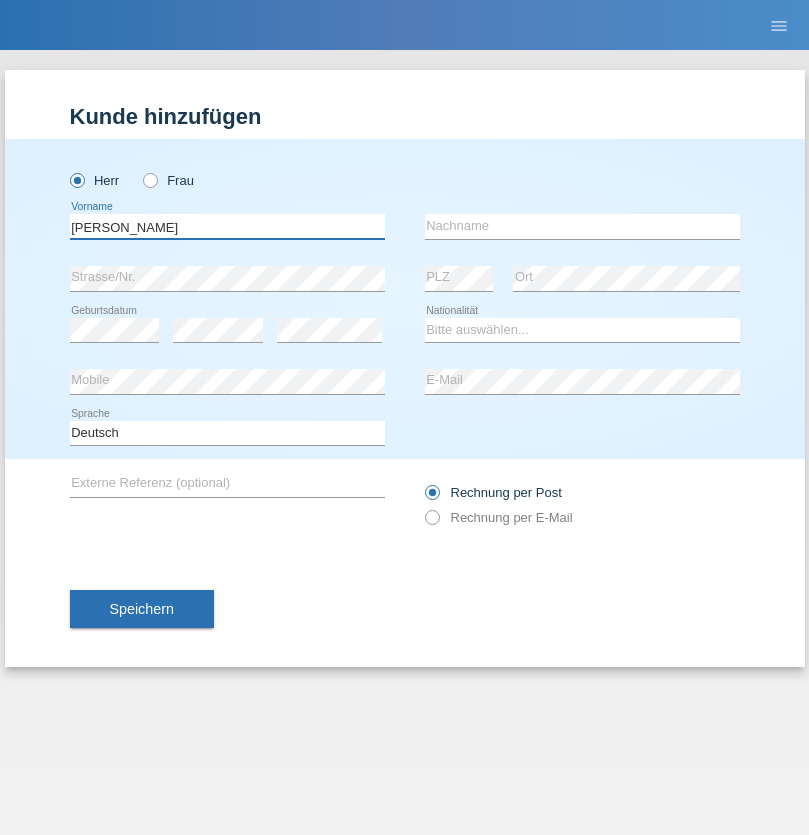 type on "[PERSON_NAME]" 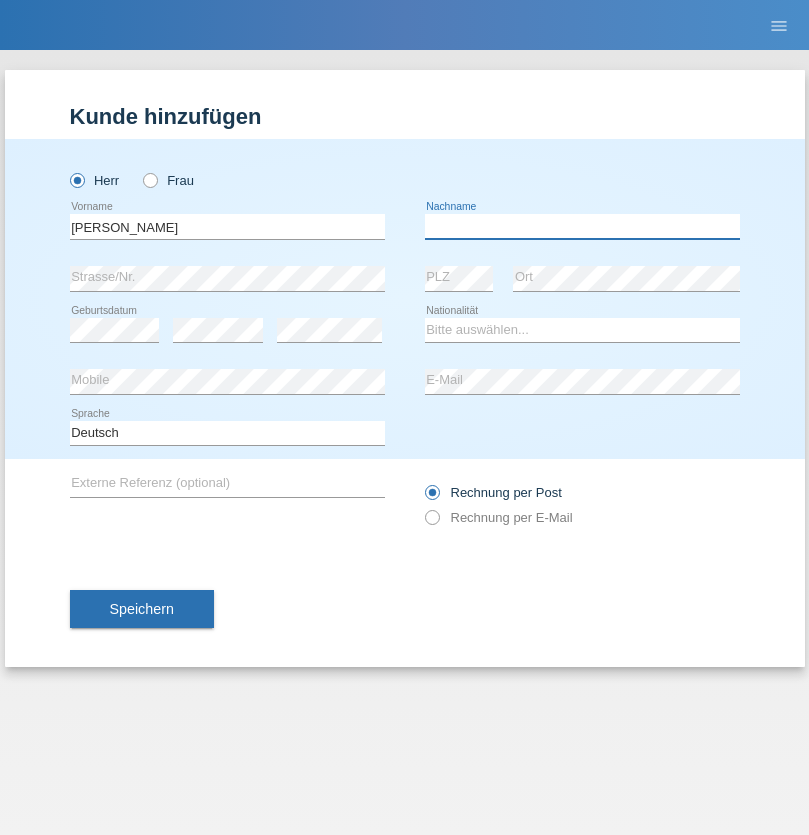 click at bounding box center [582, 226] 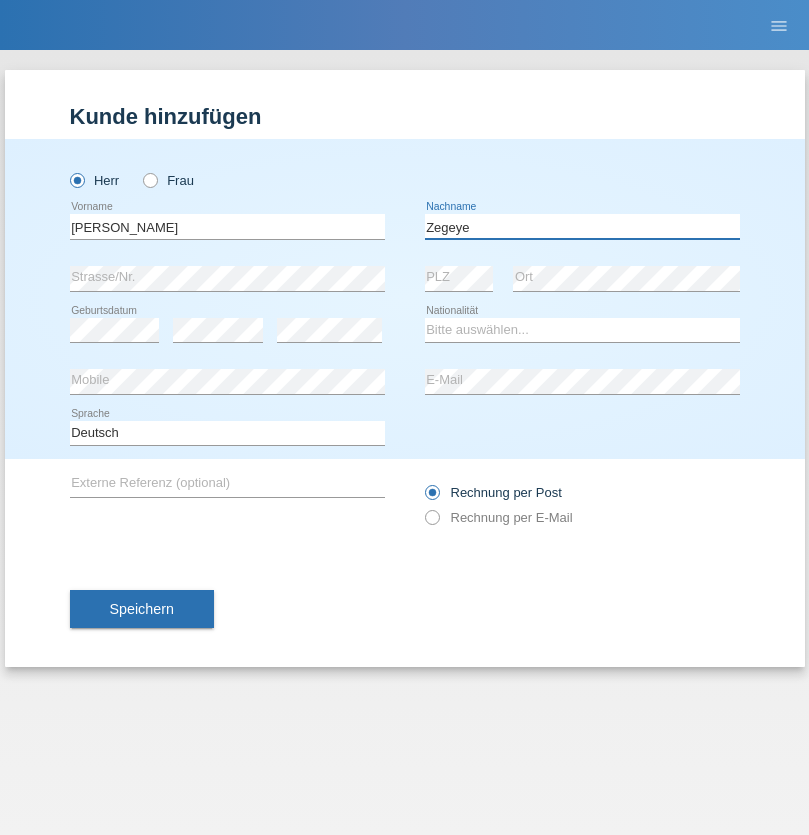 type on "Zegeye" 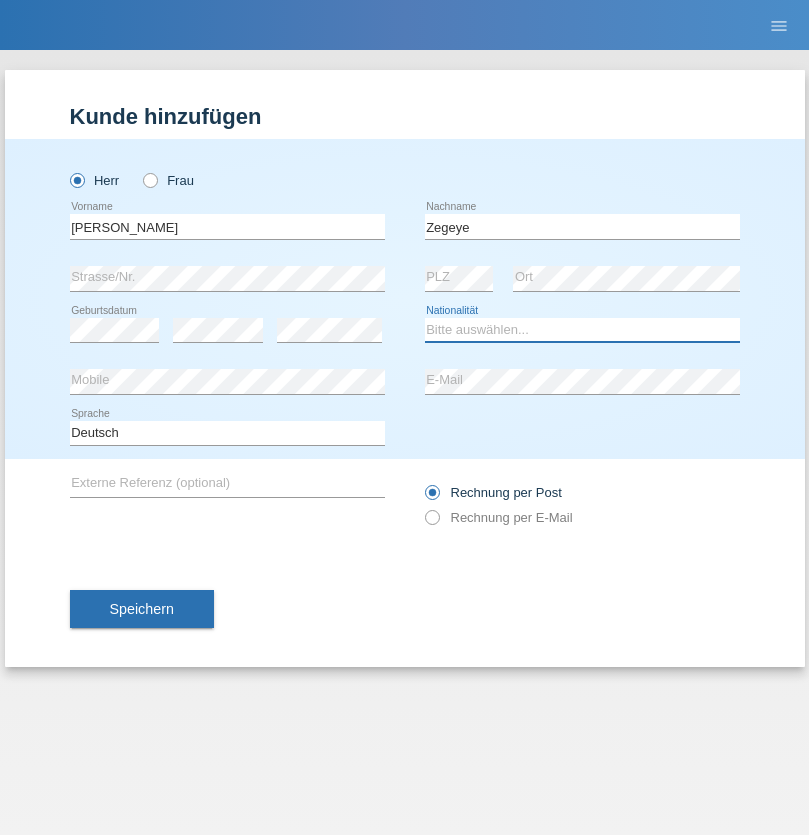 select on "CH" 